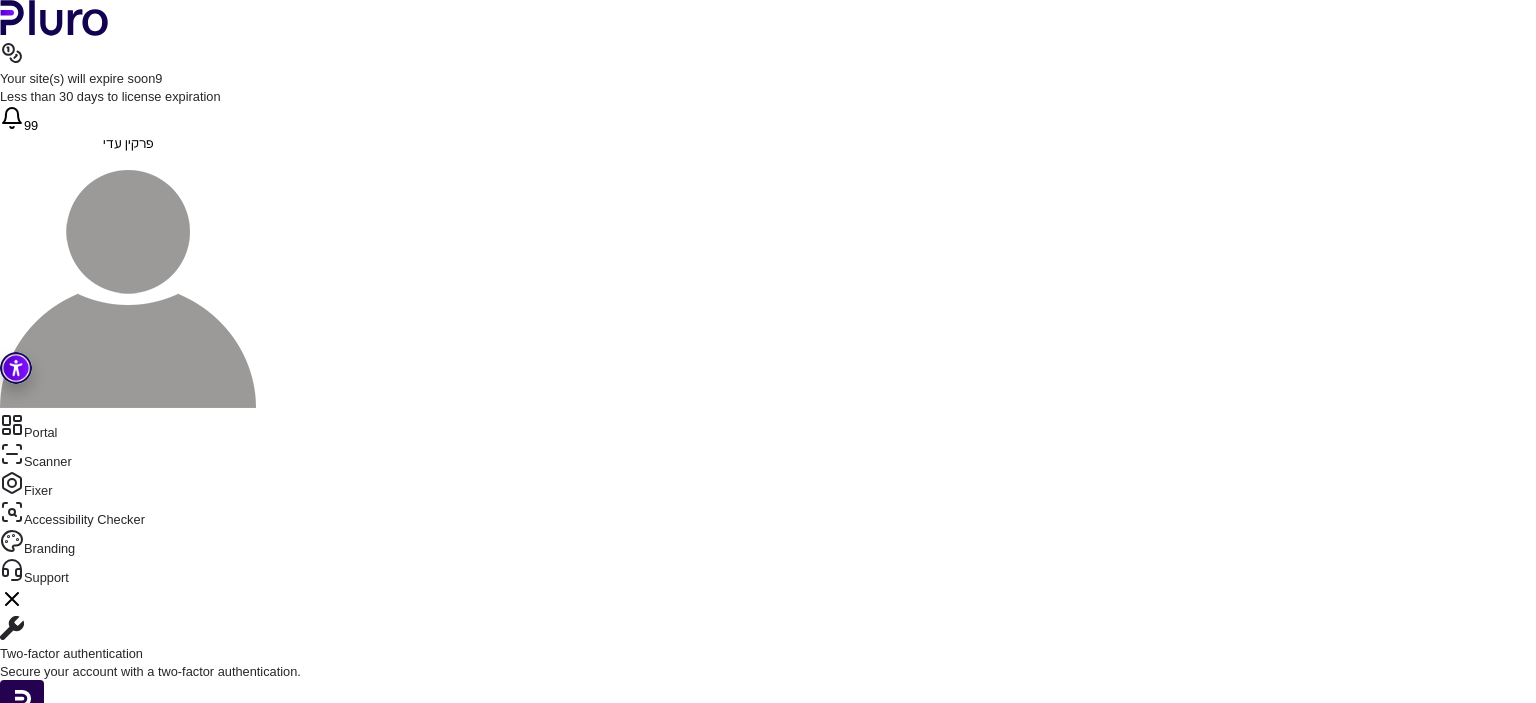 scroll, scrollTop: 0, scrollLeft: 0, axis: both 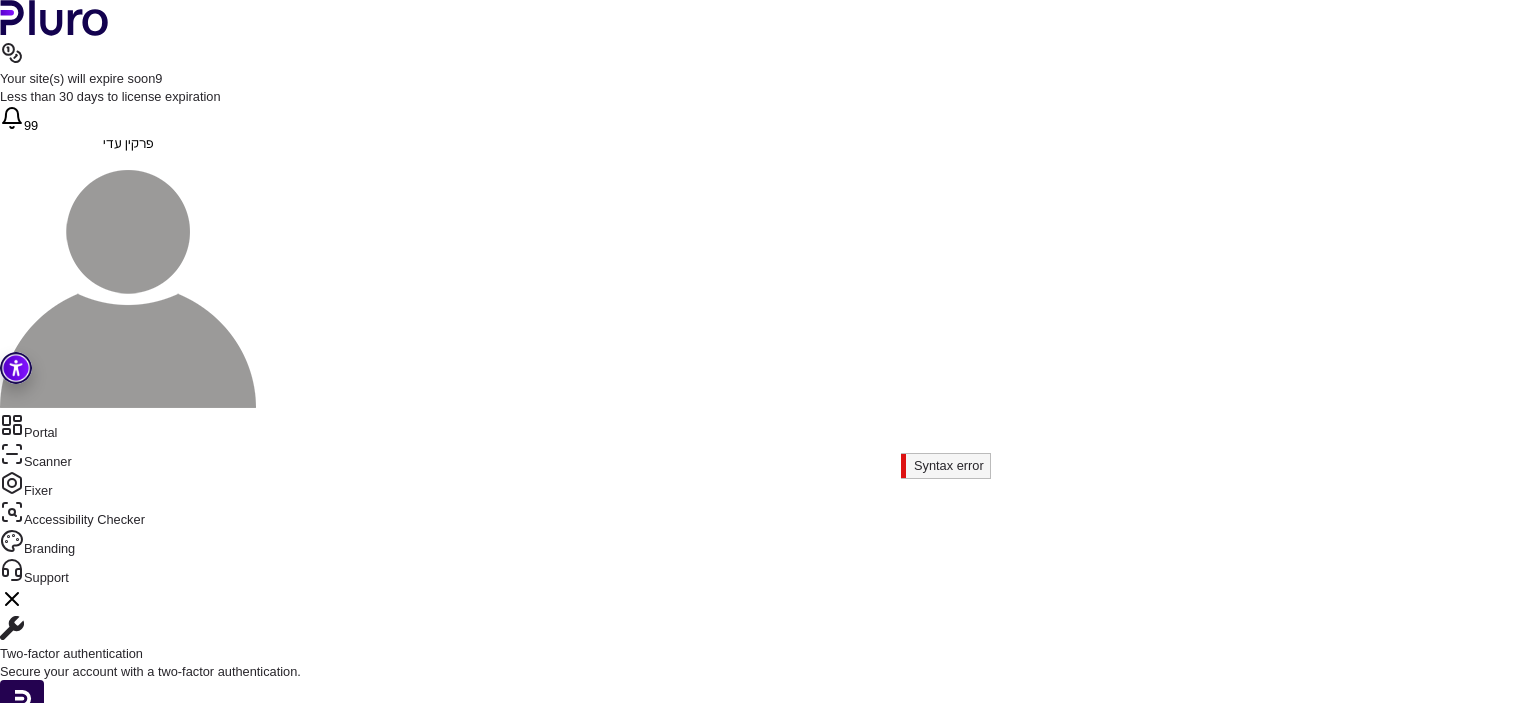 click on "****** ** **** ******* *** ********* ** *** **** ********* ********* * *" at bounding box center (1385, 1753) 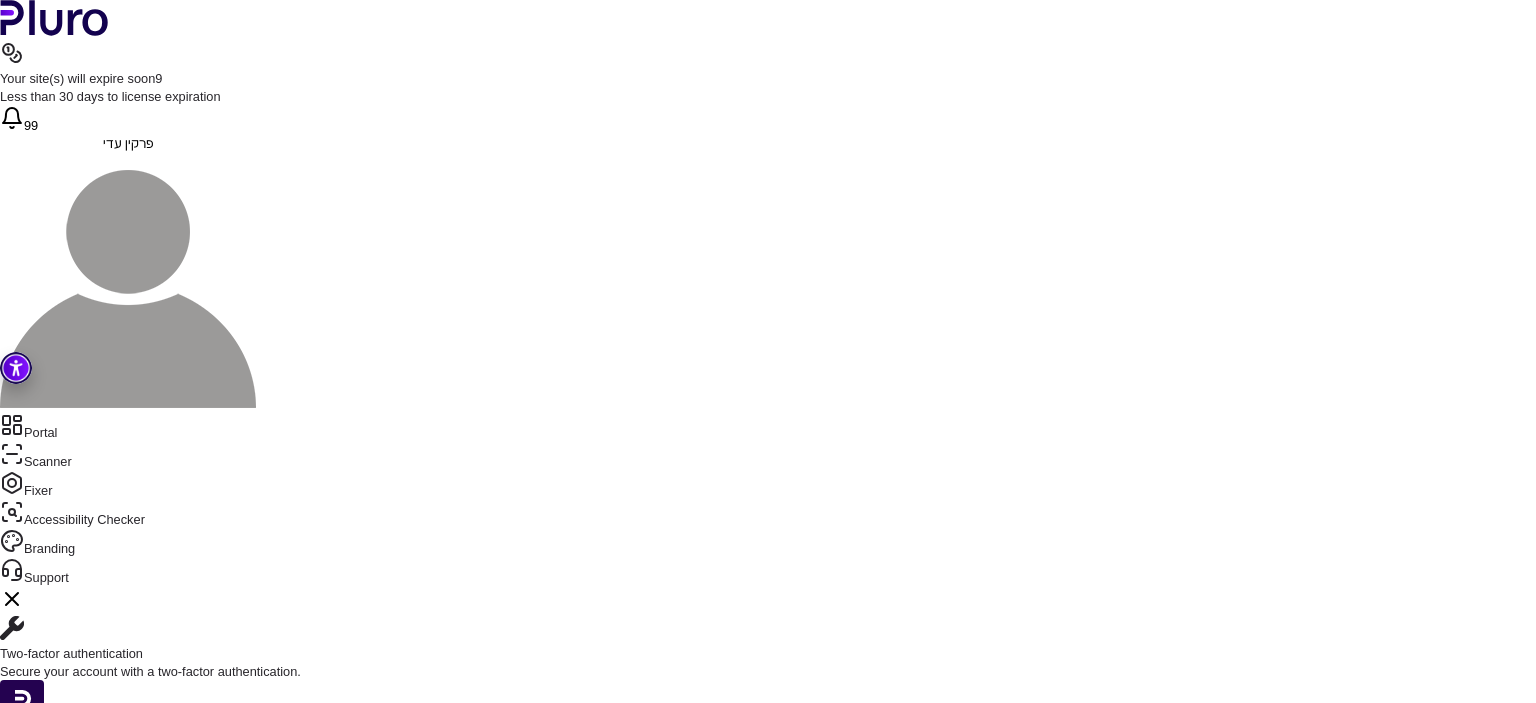 click on "**" at bounding box center [552, 1752] 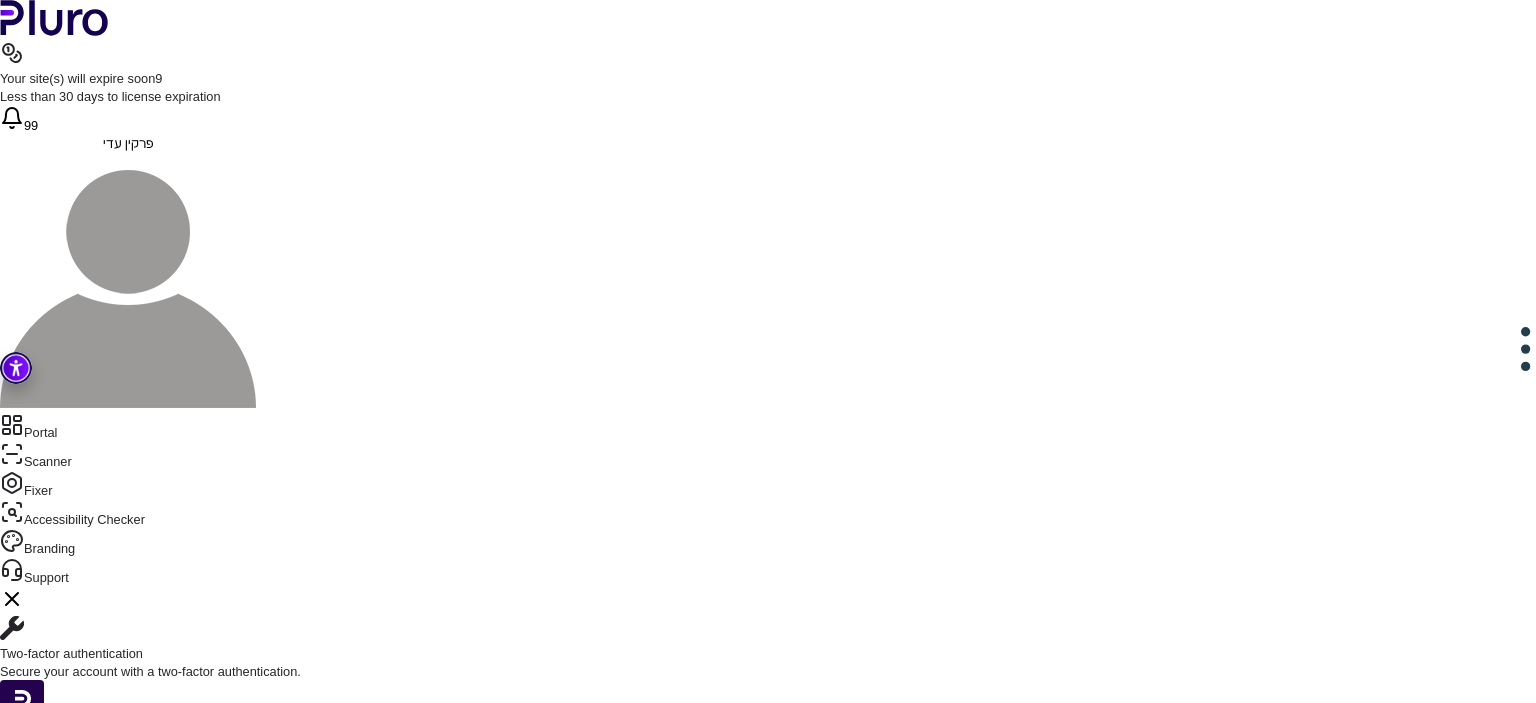 scroll, scrollTop: 0, scrollLeft: 0, axis: both 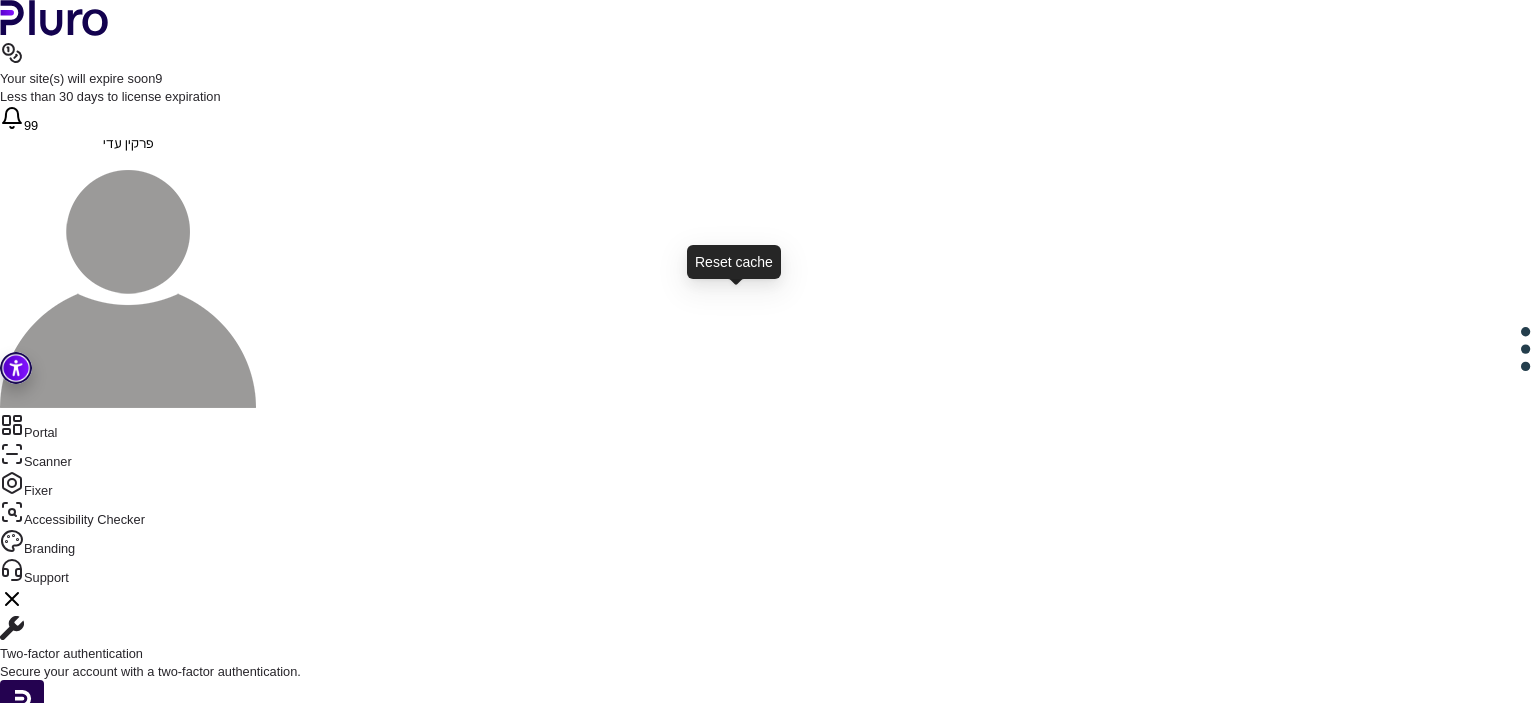 click 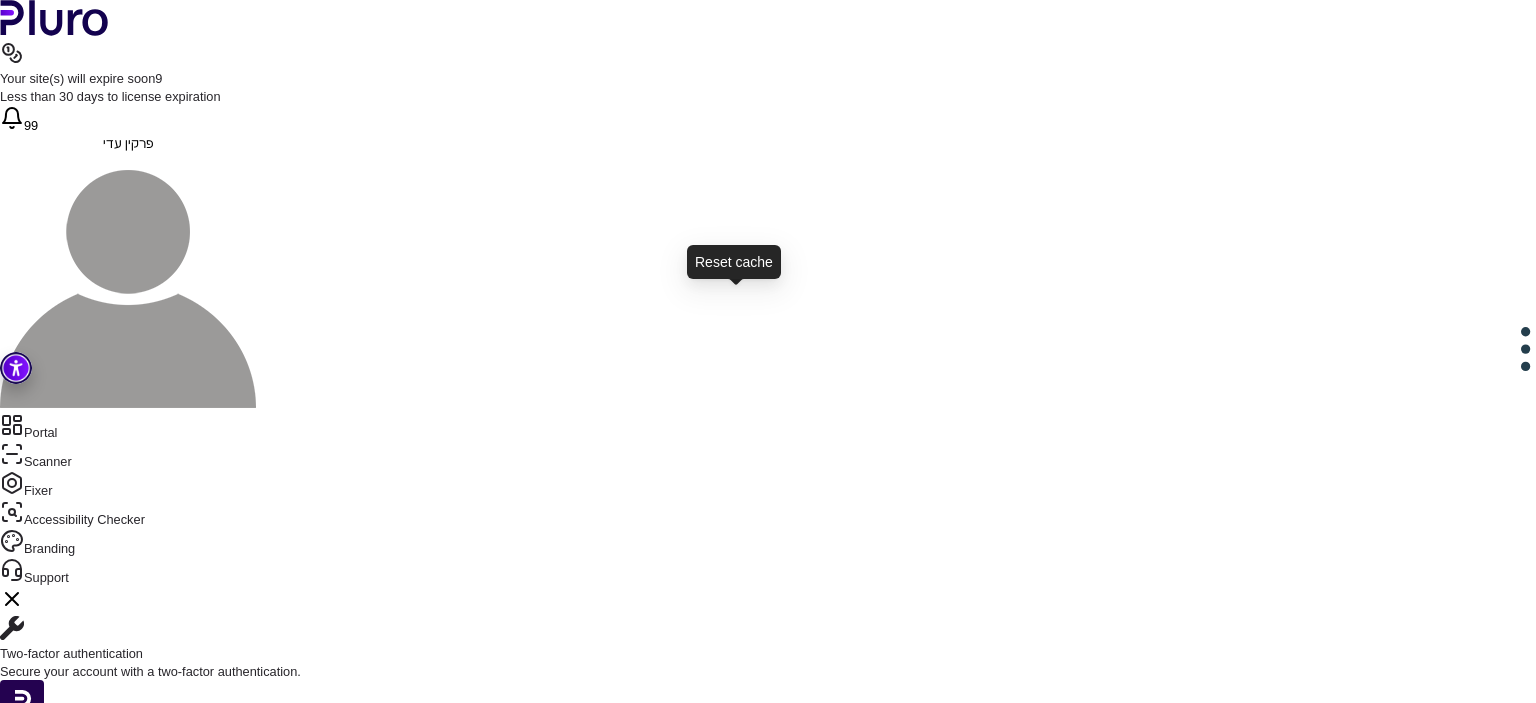 click 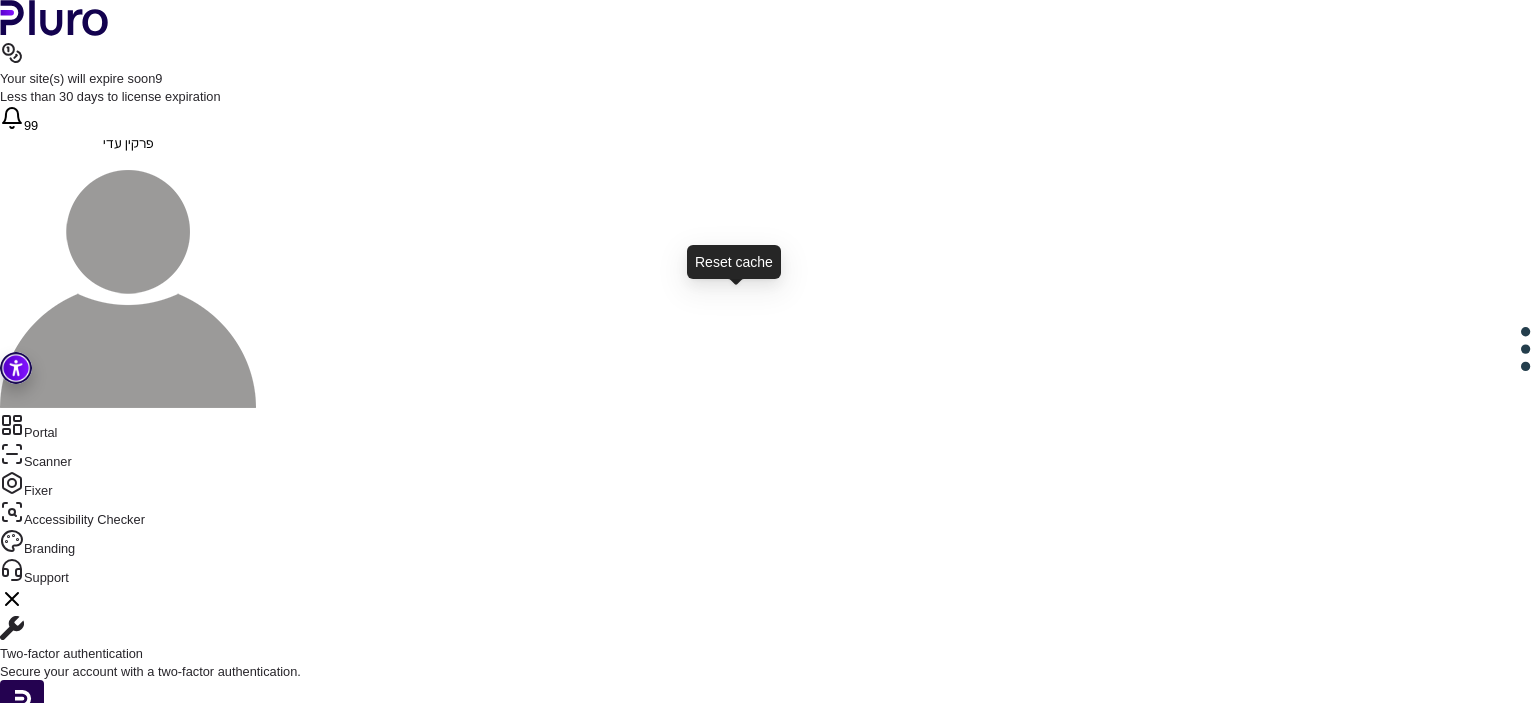 click 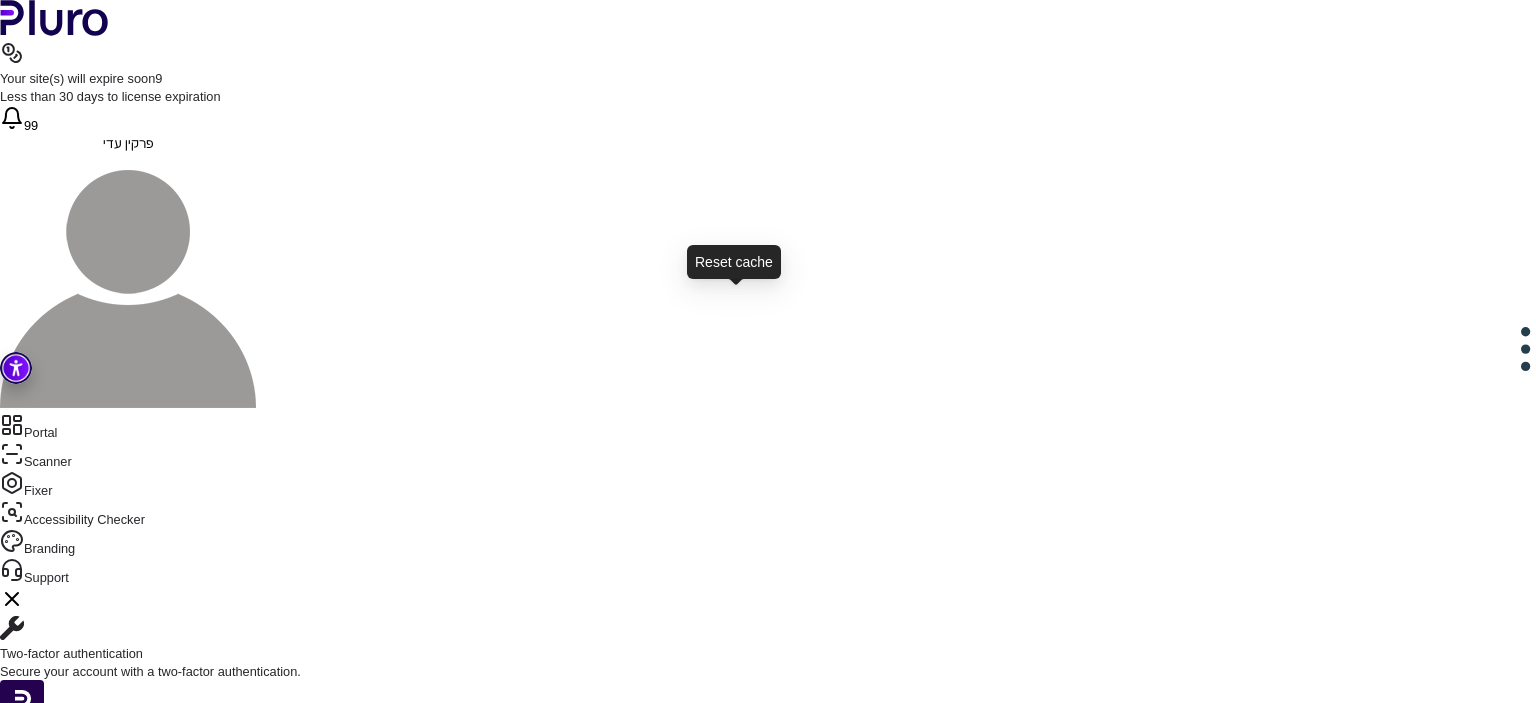 click 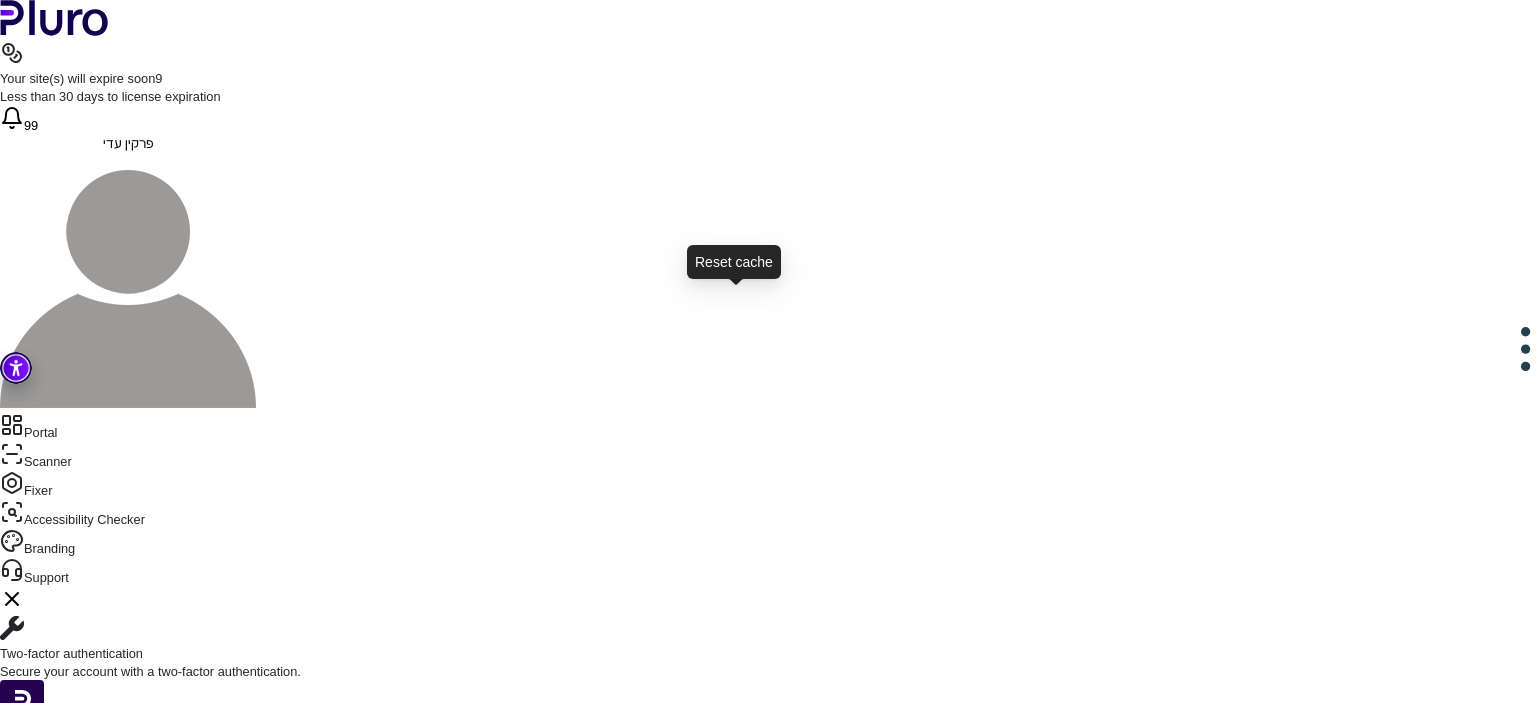 click 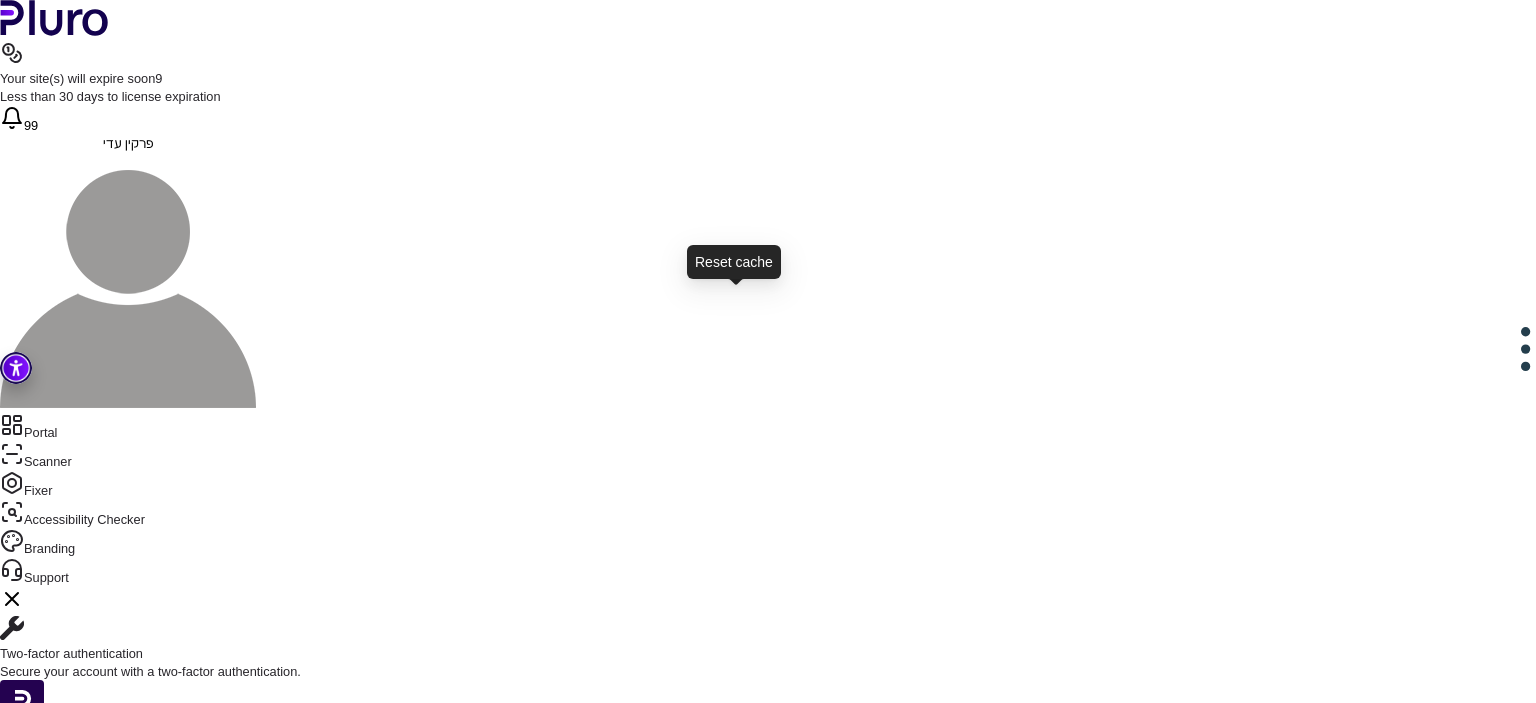 click 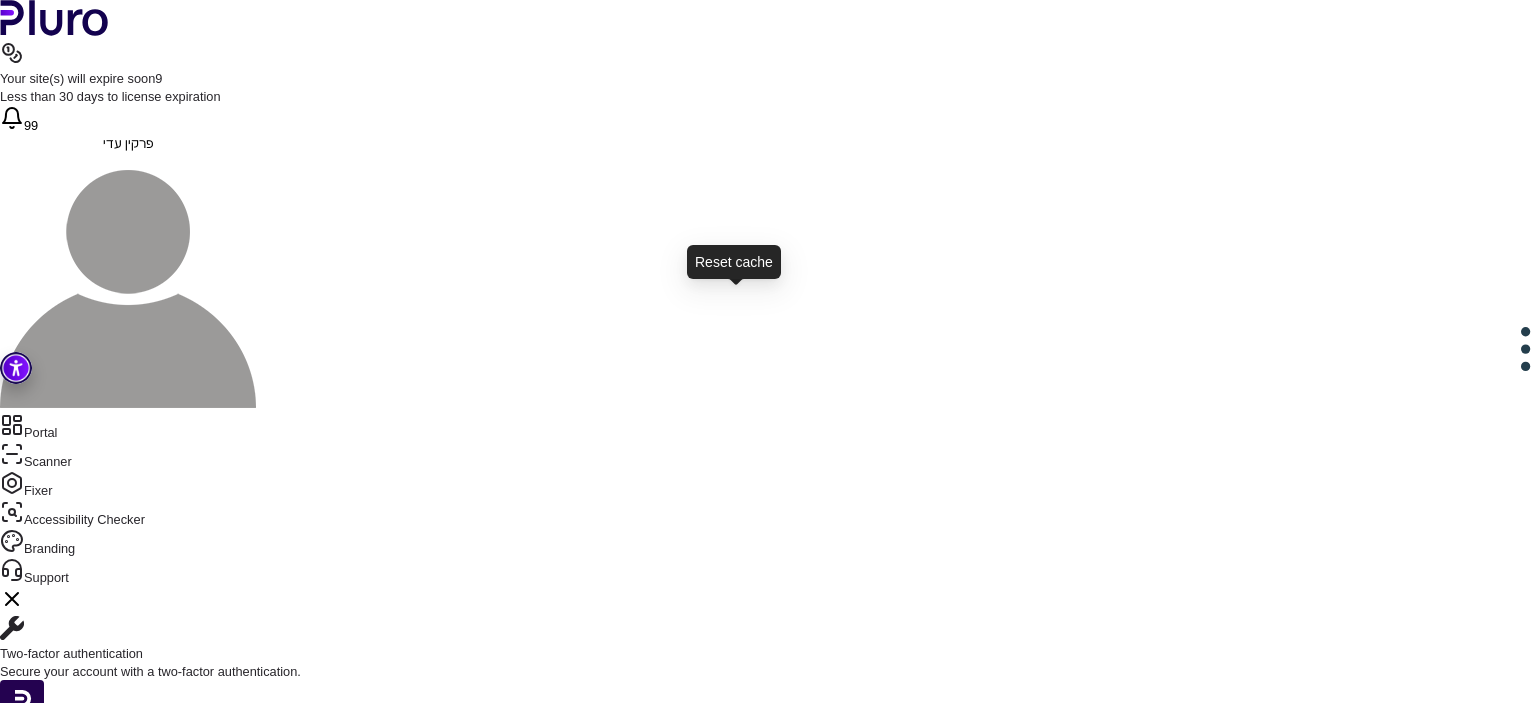 click 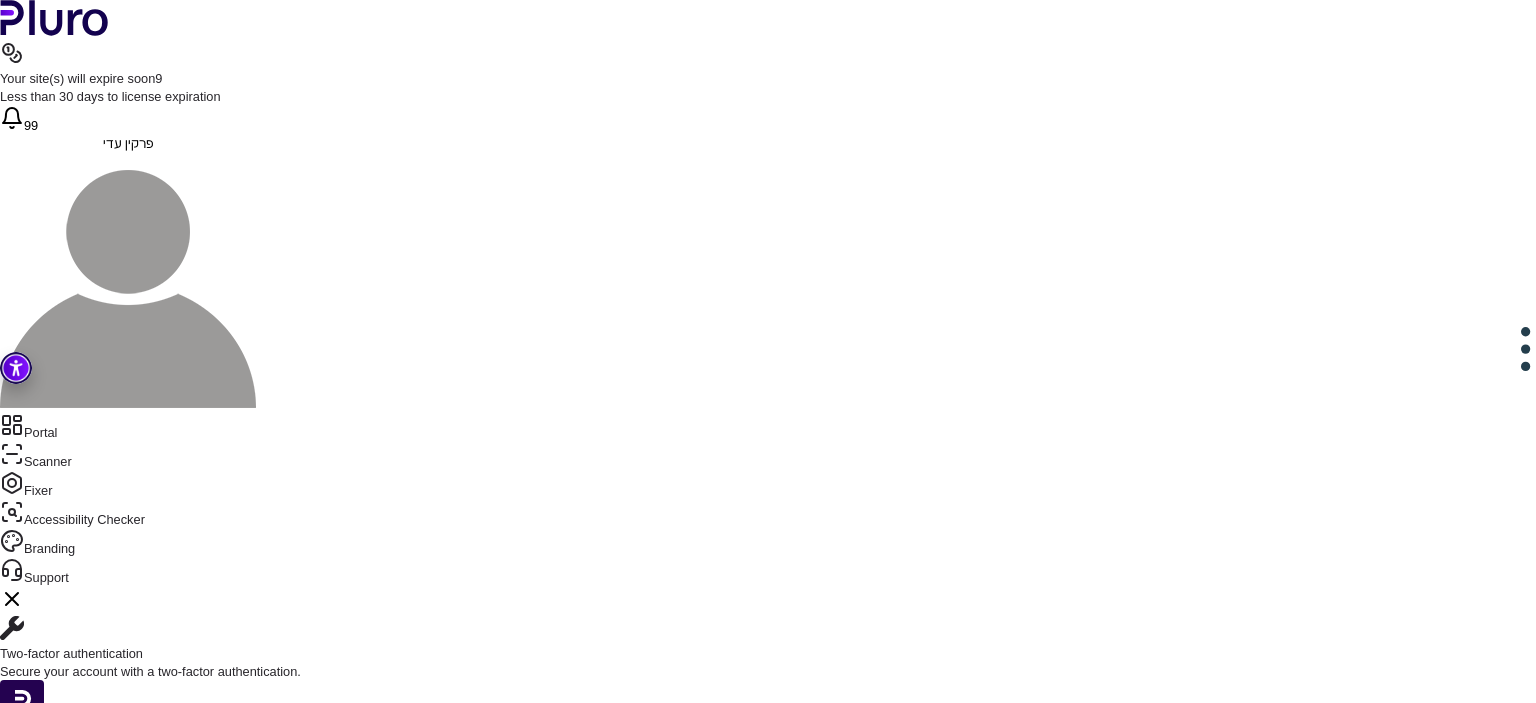 click 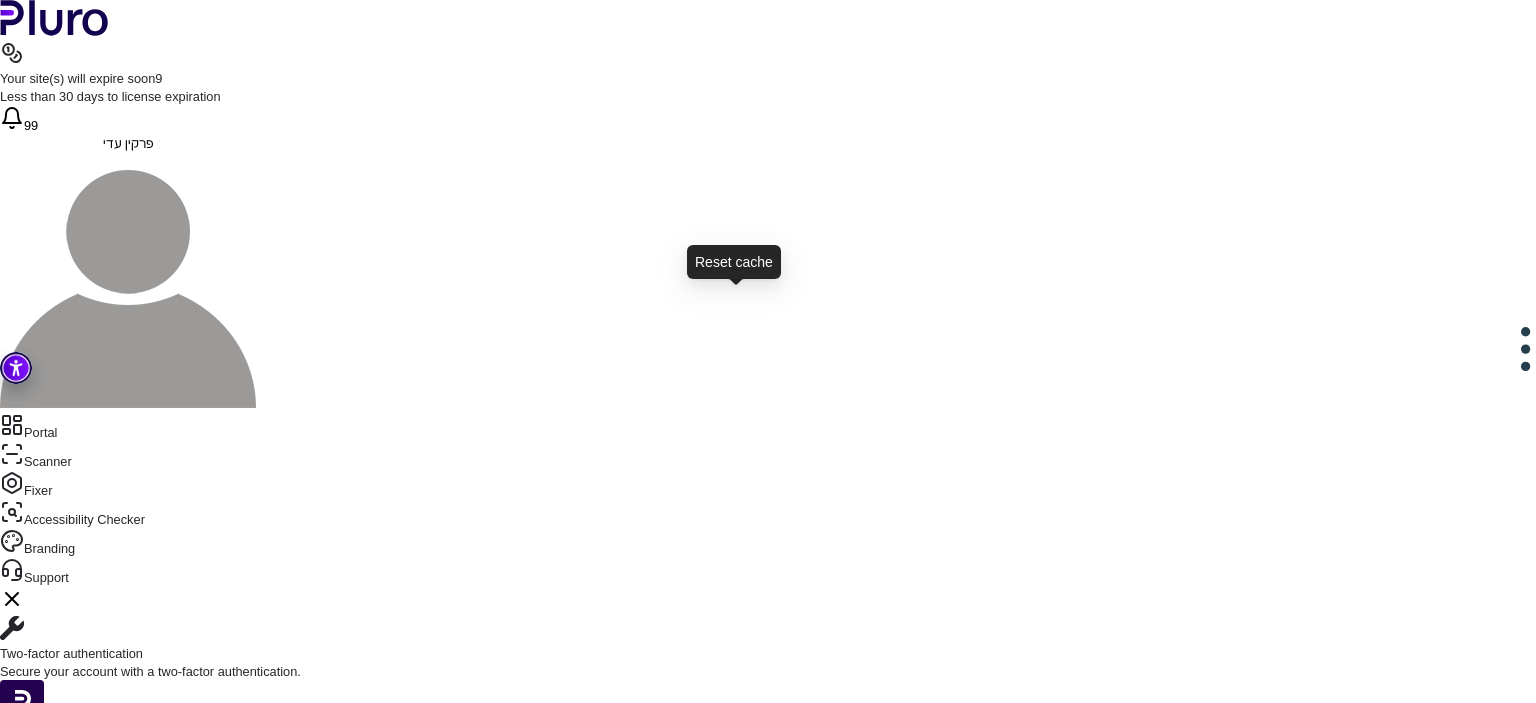click 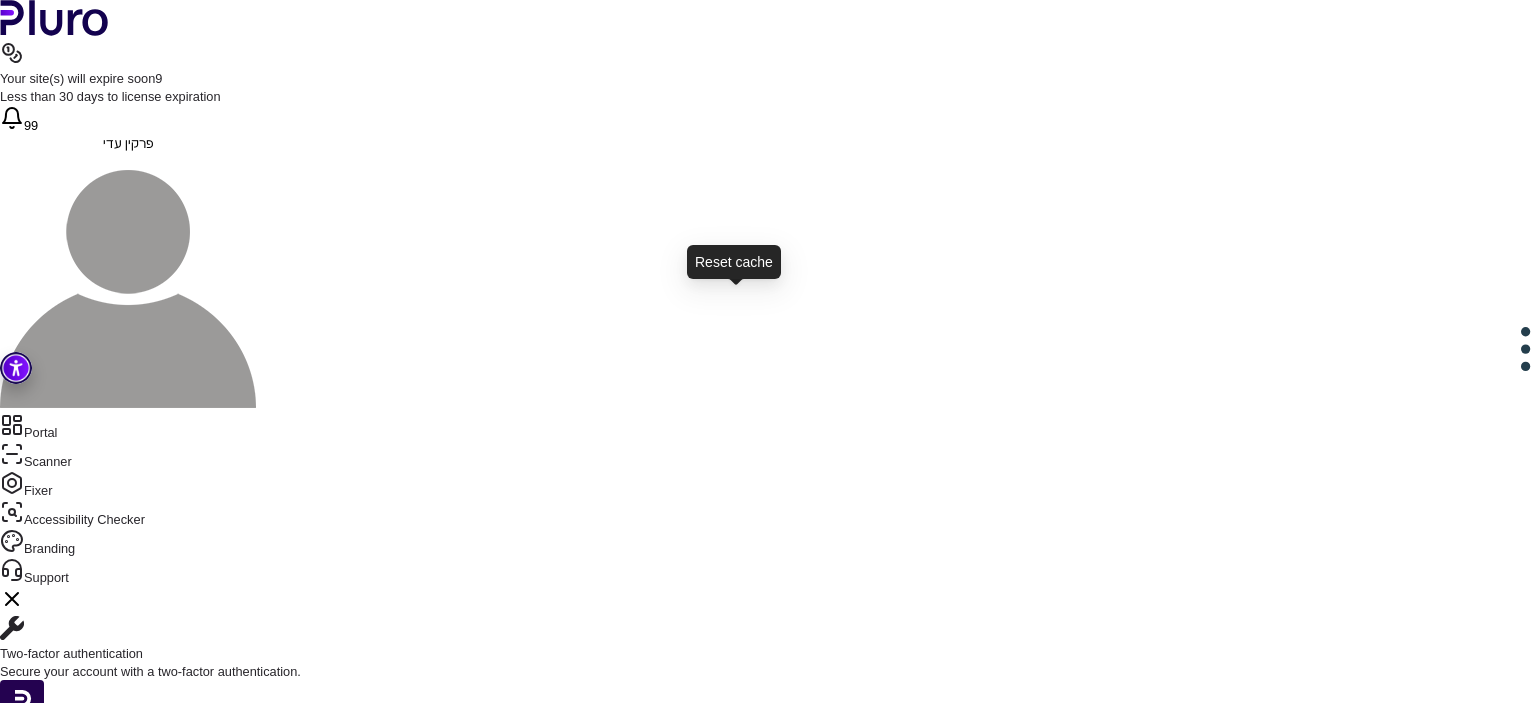 click 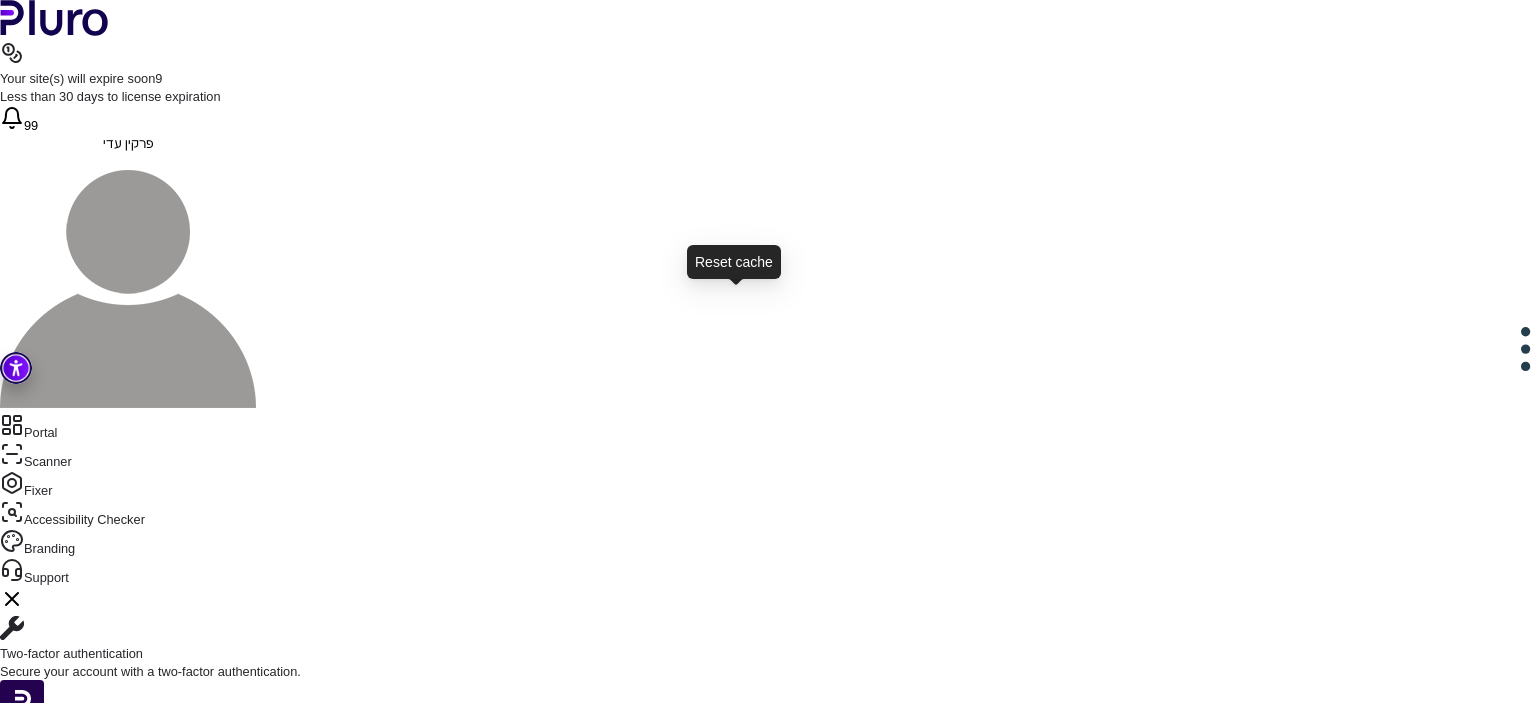 click 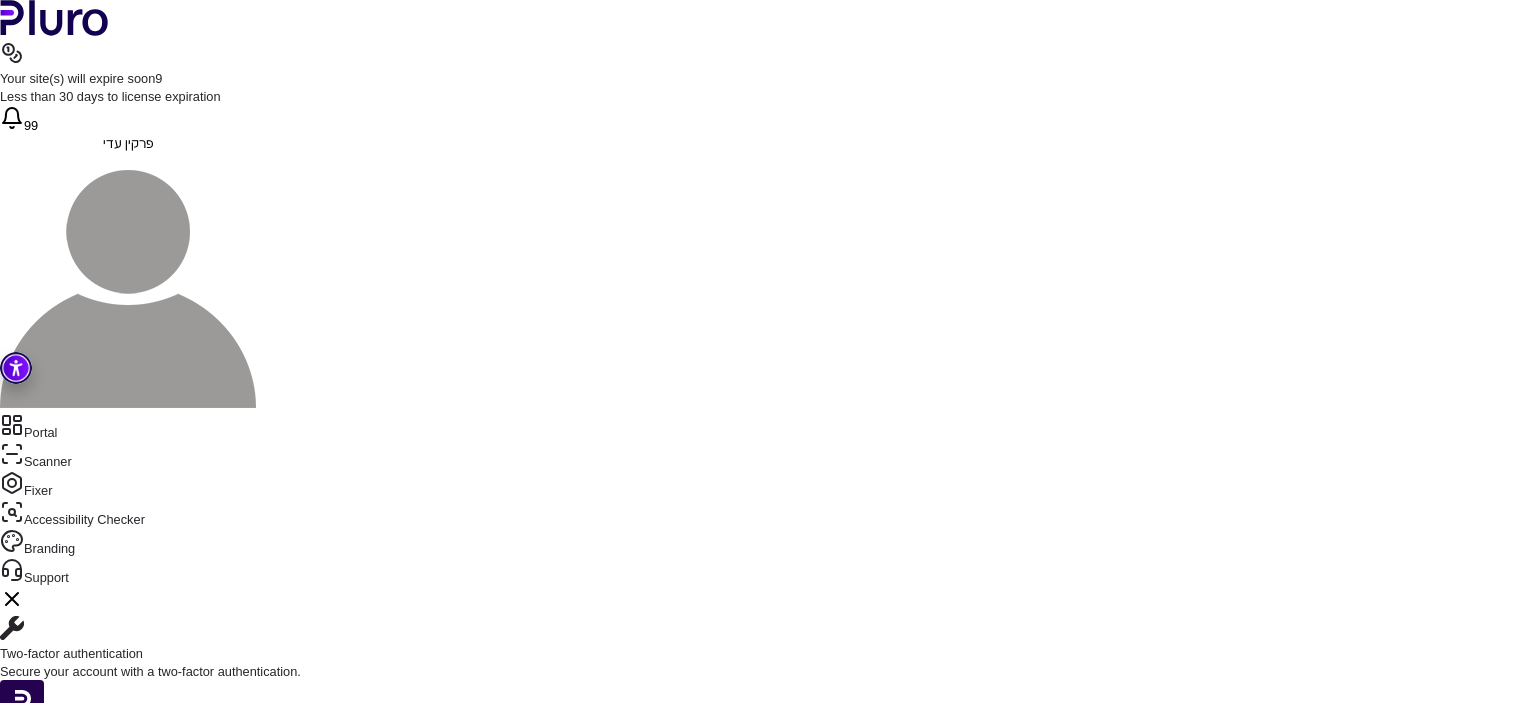 click on "**********" at bounding box center [1388, 1789] 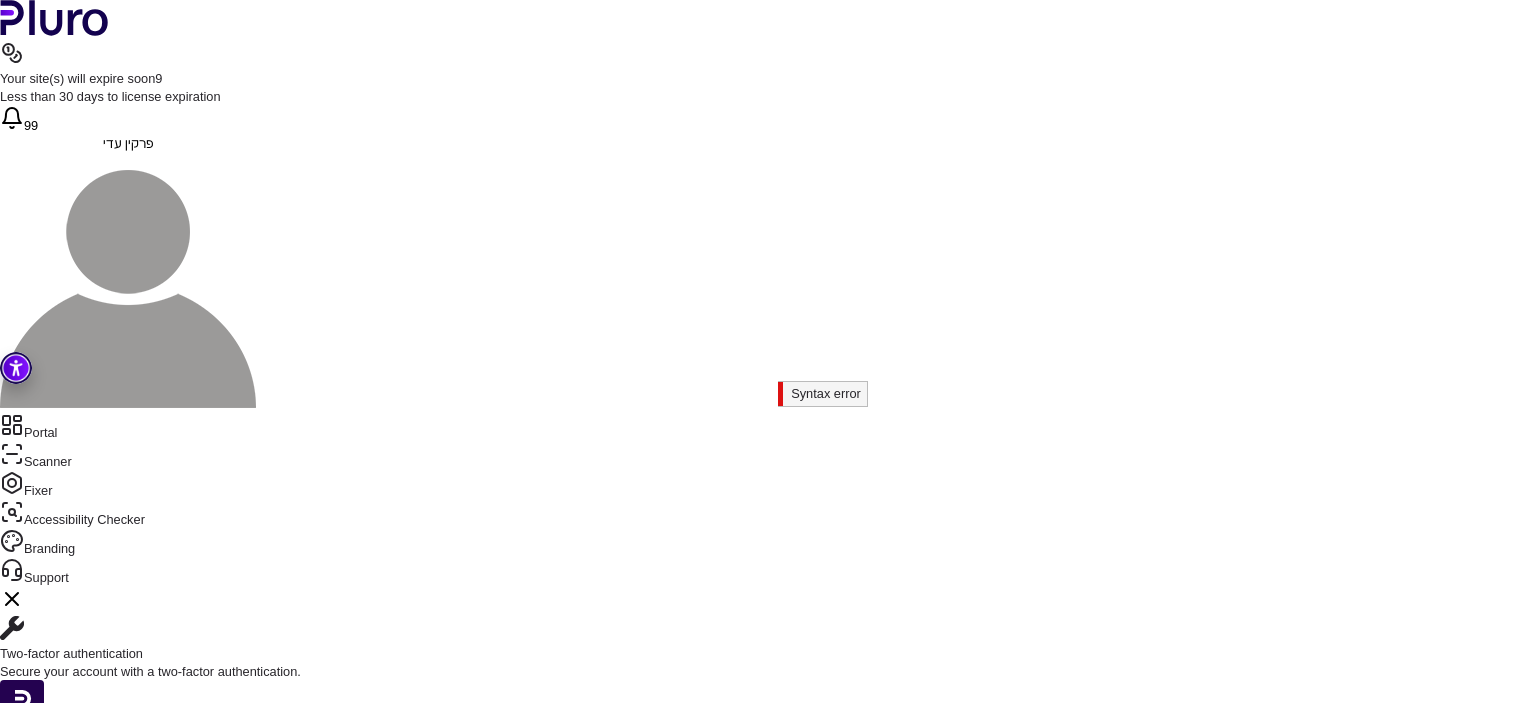 click on "**" at bounding box center (587, 1681) 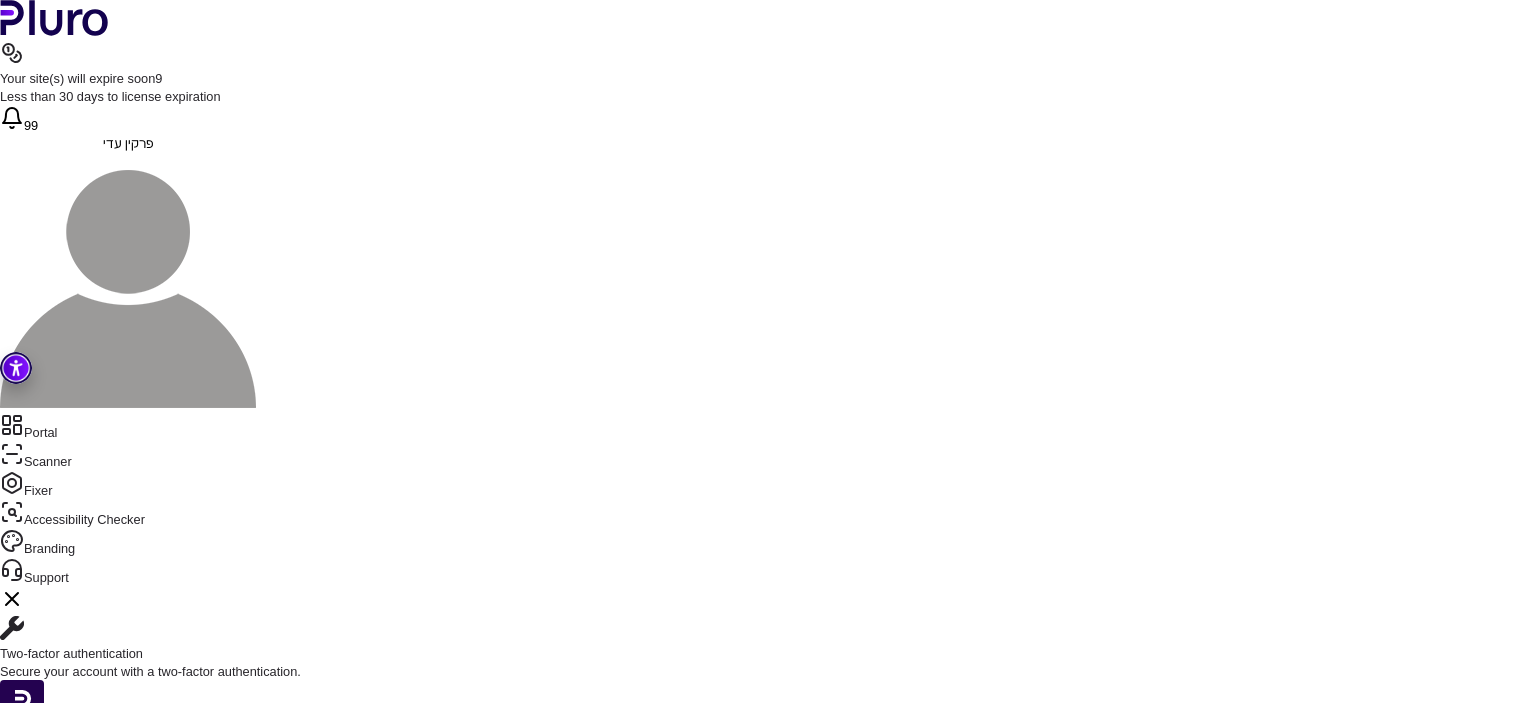 click on "Update the site settings" at bounding box center [399, 2007] 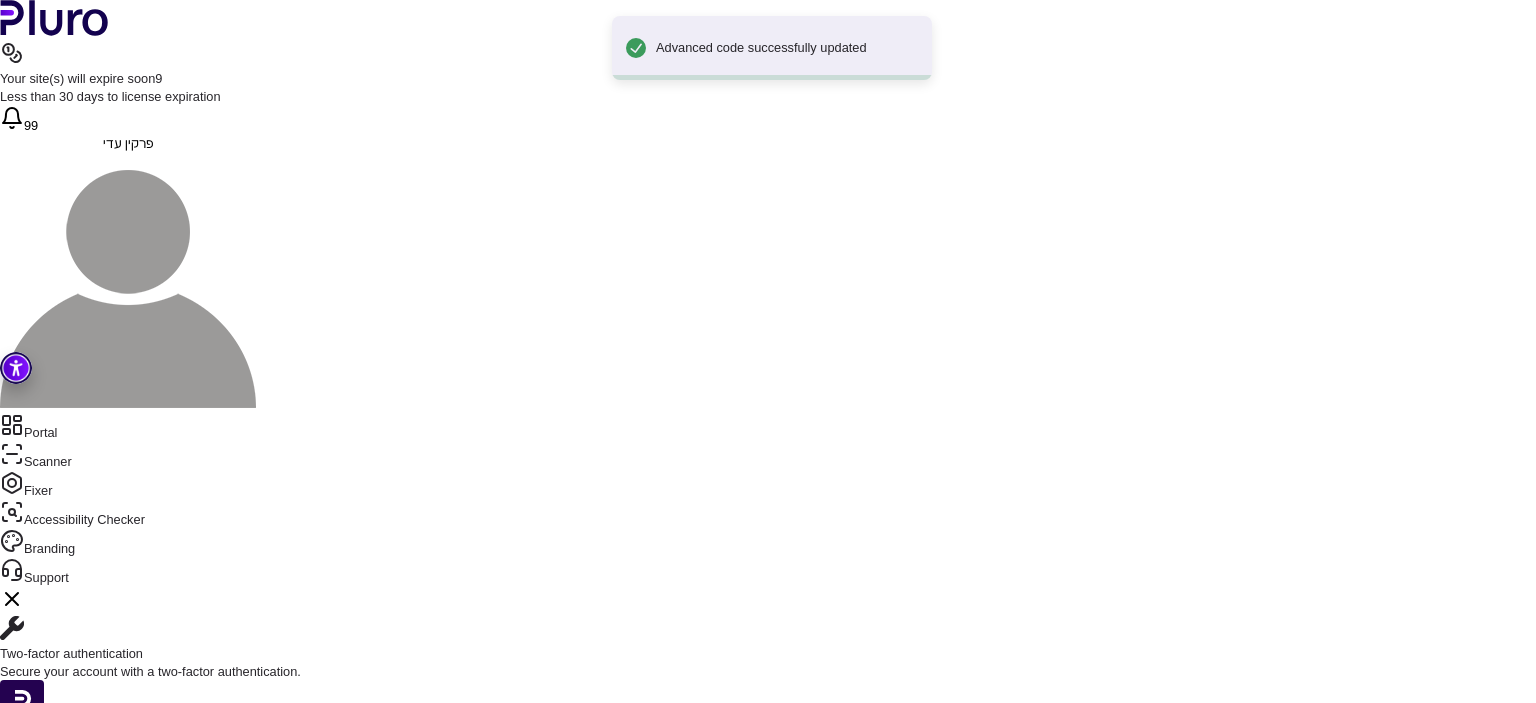 click on "Update the site settings" at bounding box center (399, 2007) 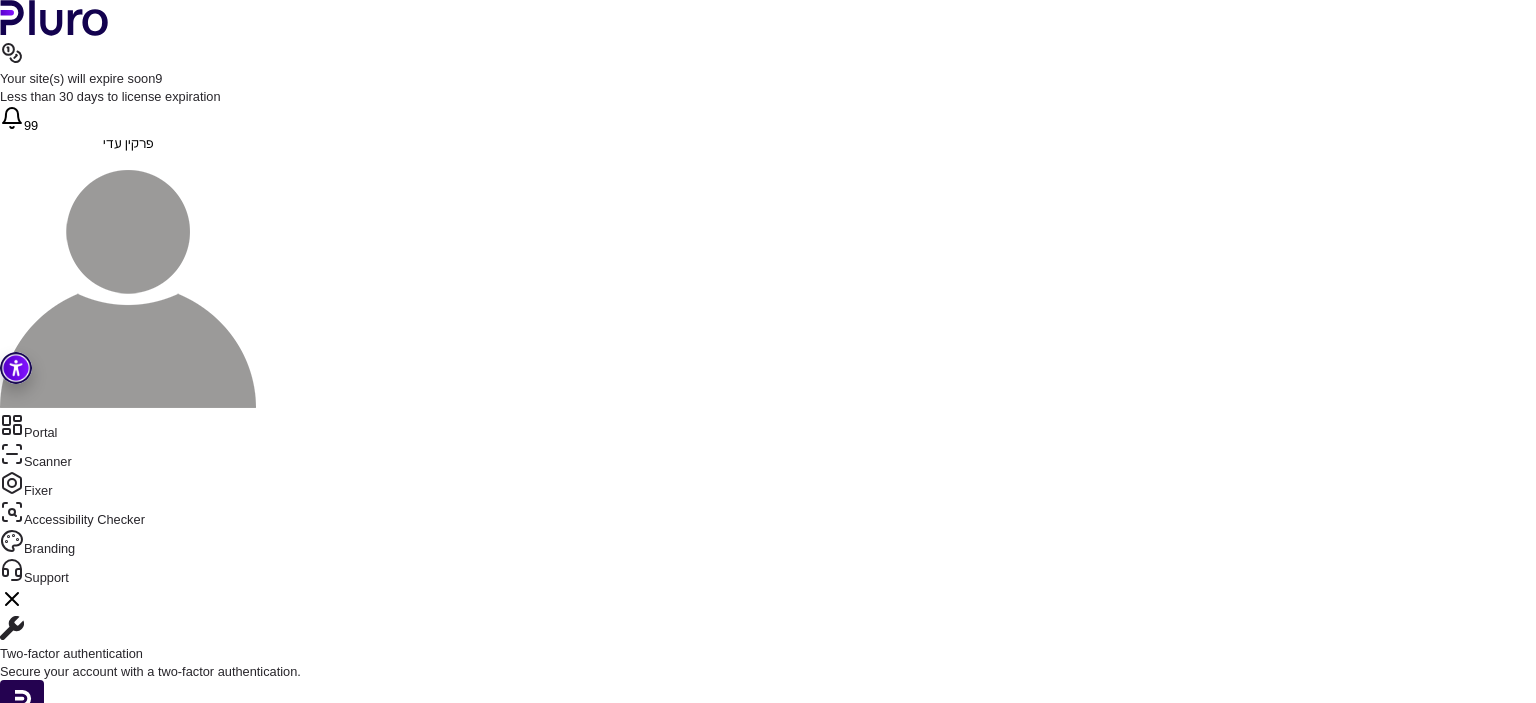 click on "***" at bounding box center (1385, 1789) 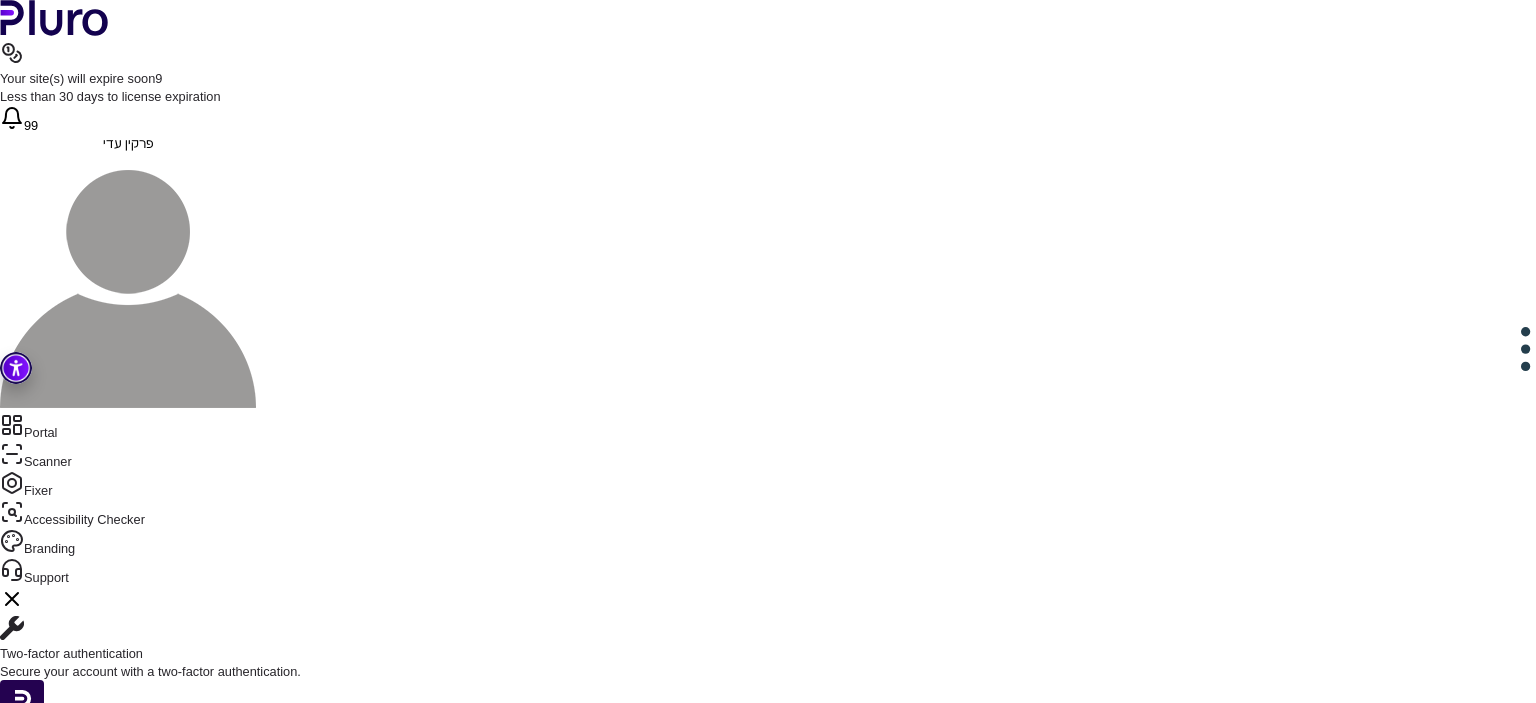 scroll, scrollTop: 0, scrollLeft: 0, axis: both 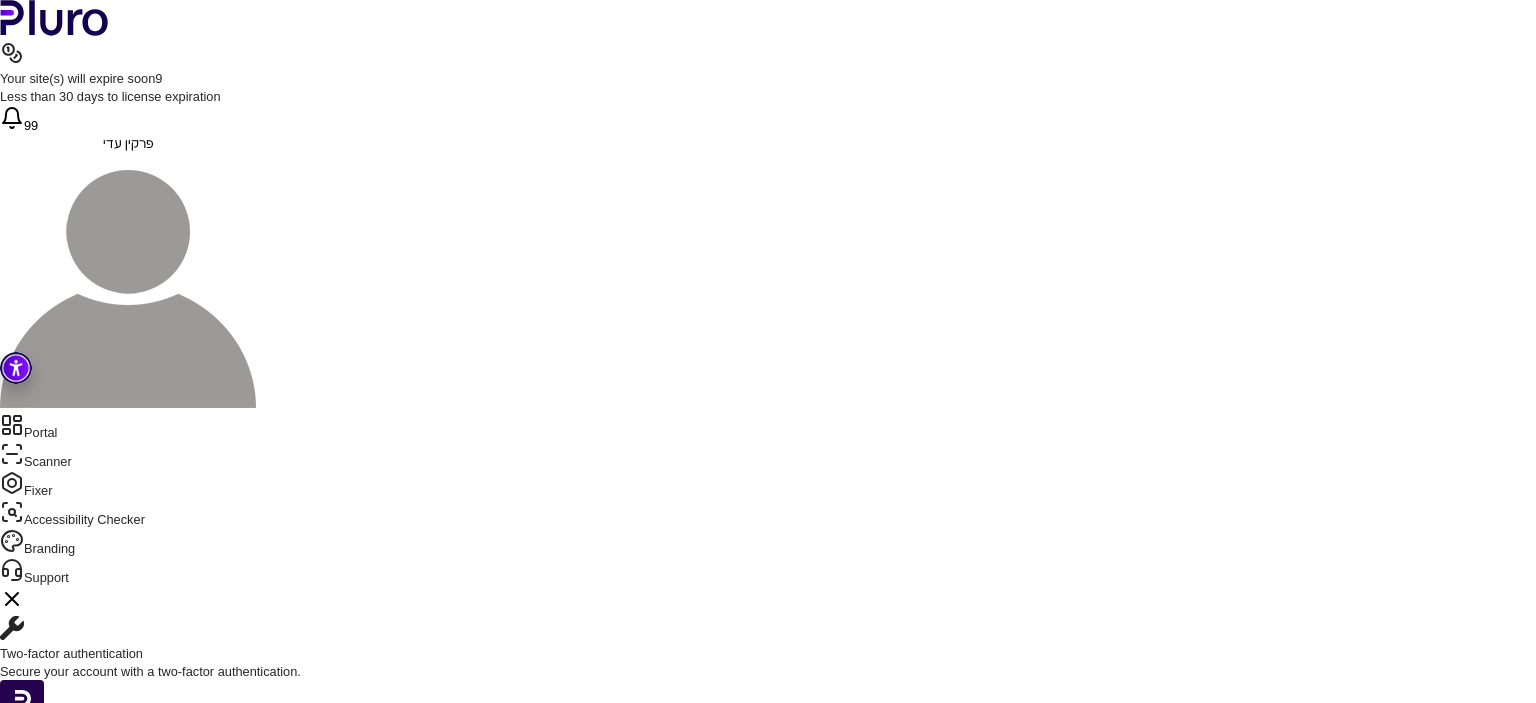 click on "Update the site settings" at bounding box center (399, 2007) 